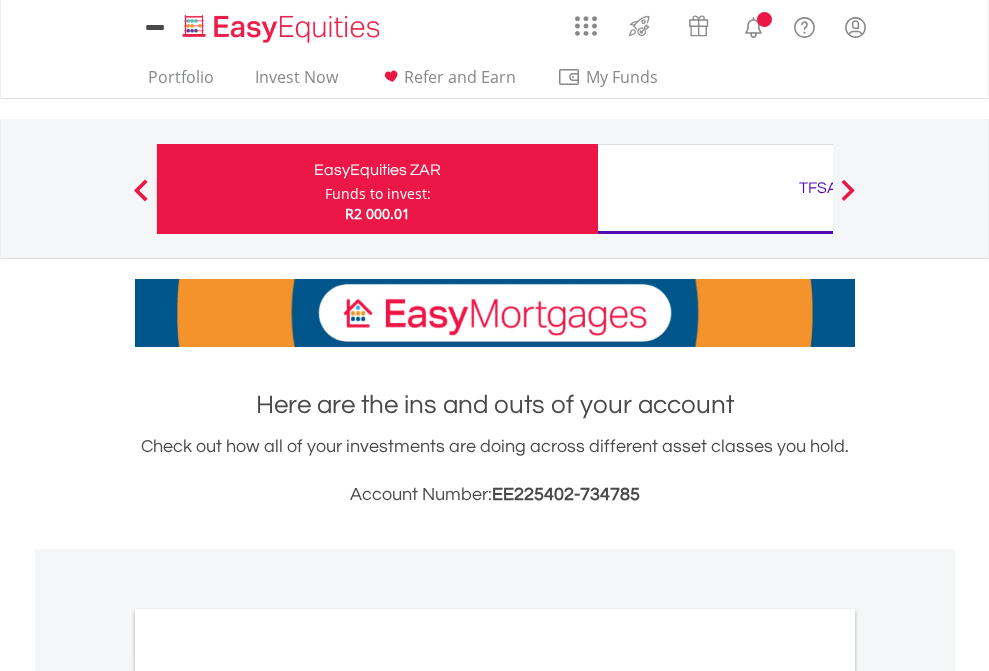 scroll, scrollTop: 0, scrollLeft: 0, axis: both 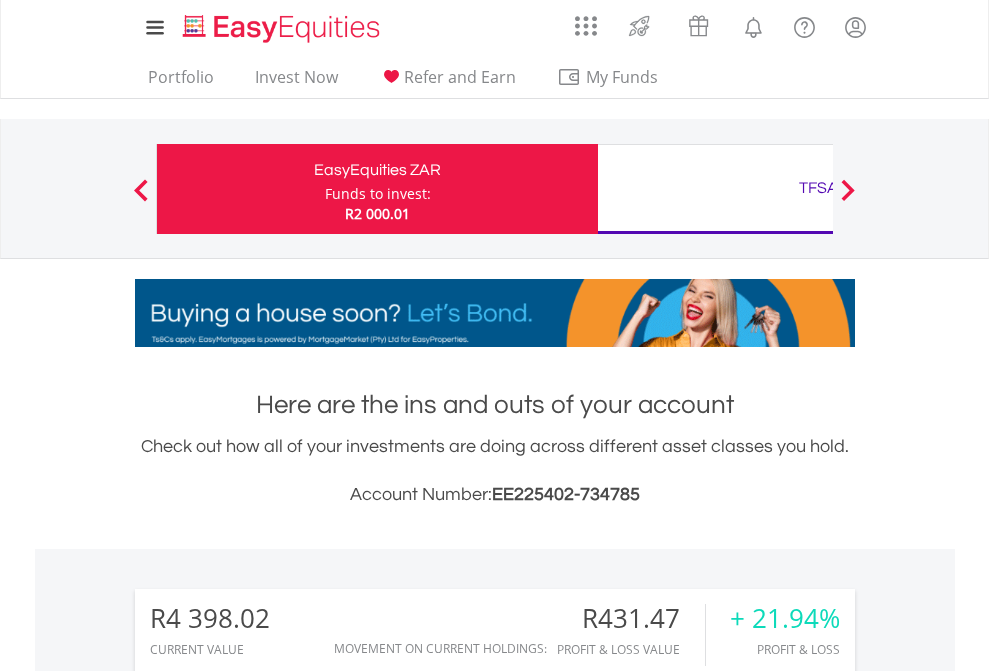 click on "Funds to invest:" at bounding box center [378, 194] 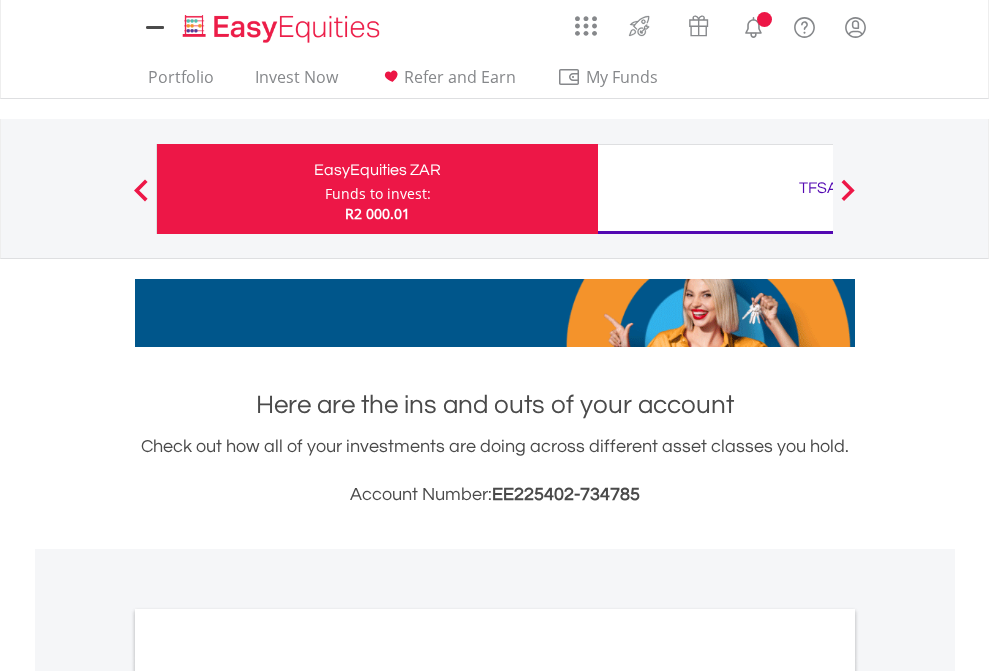 scroll, scrollTop: 0, scrollLeft: 0, axis: both 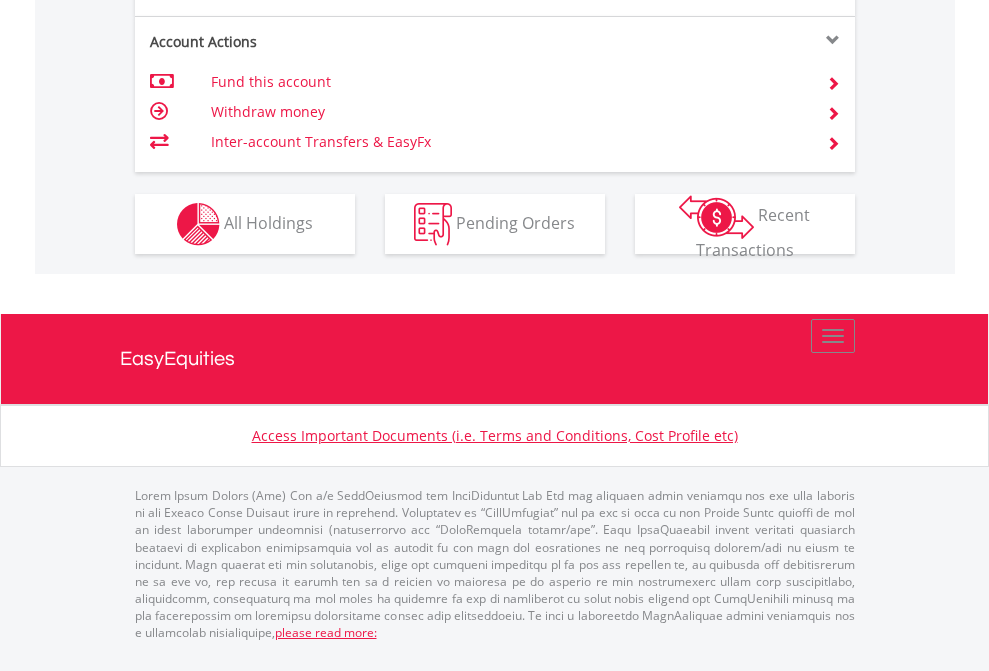 click on "Investment types" at bounding box center (706, -337) 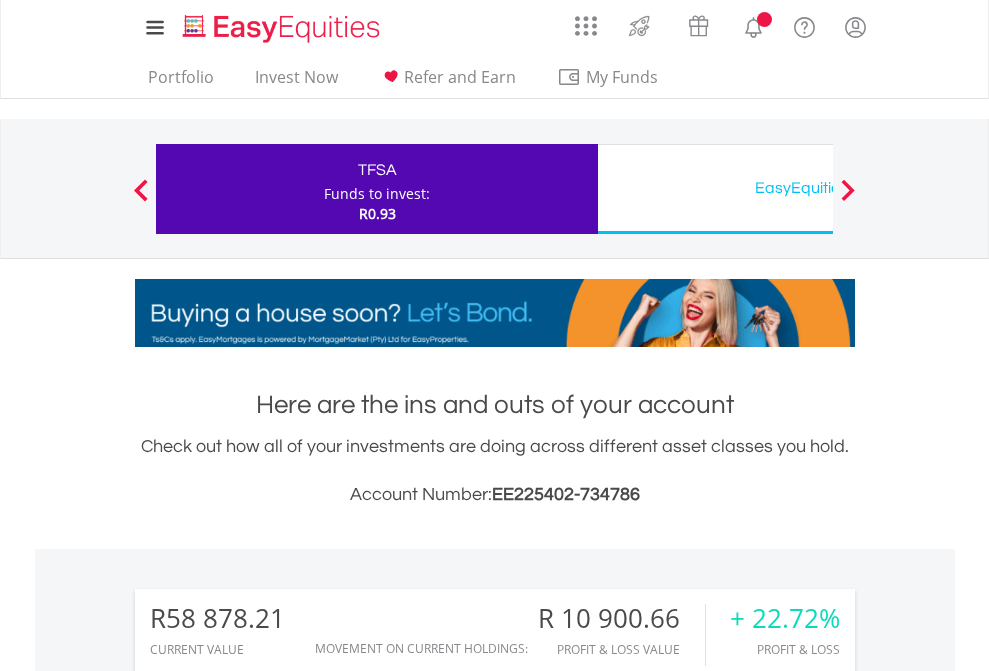 scroll, scrollTop: 0, scrollLeft: 0, axis: both 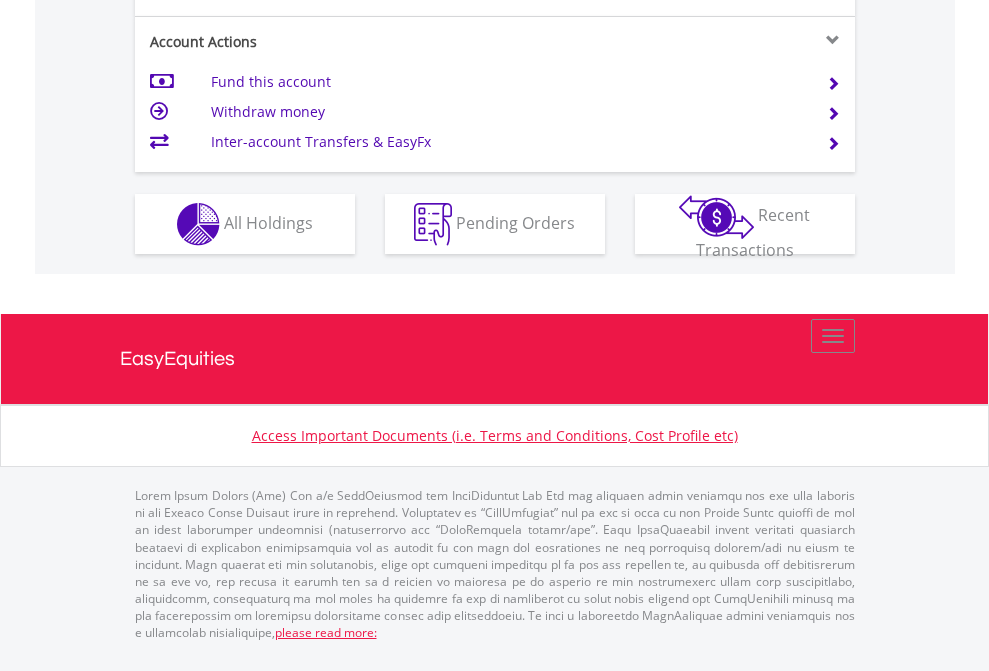 click on "Investment types" at bounding box center [706, -337] 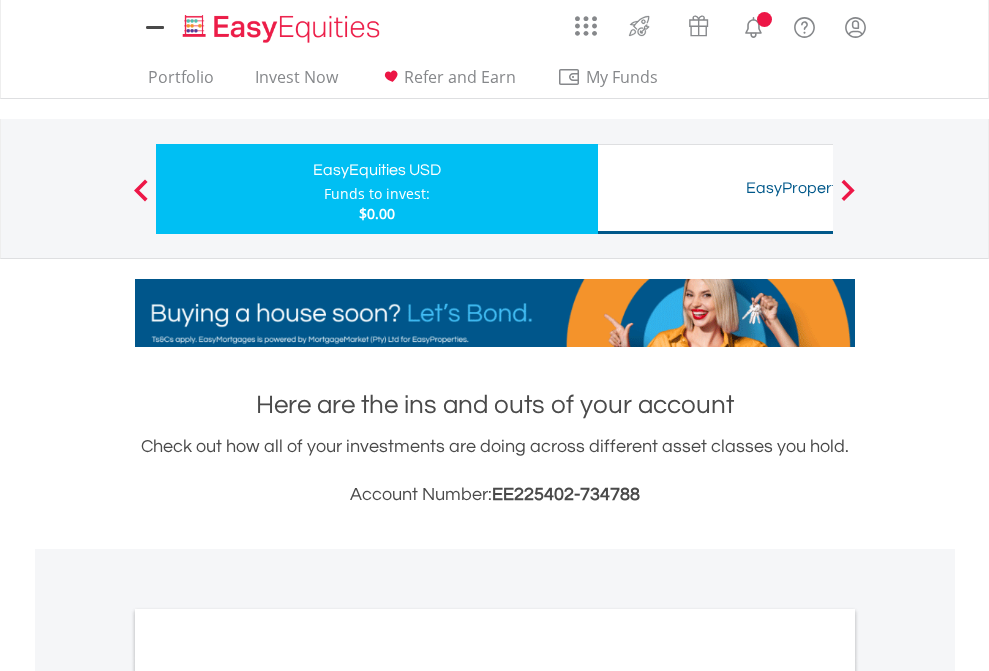 scroll, scrollTop: 0, scrollLeft: 0, axis: both 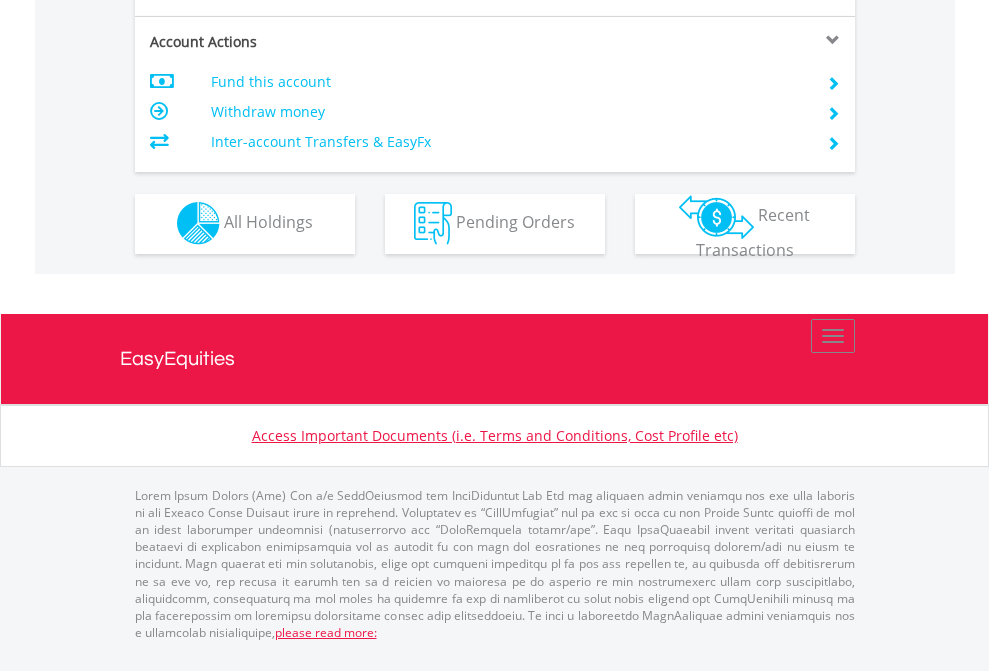 click on "Investment types" at bounding box center [706, -353] 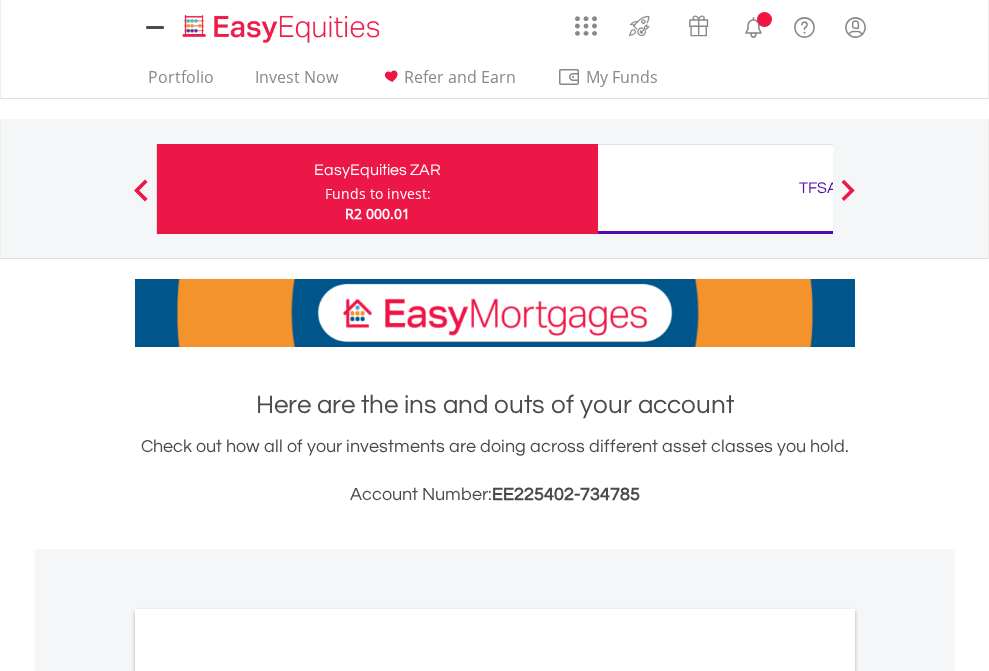 scroll, scrollTop: 0, scrollLeft: 0, axis: both 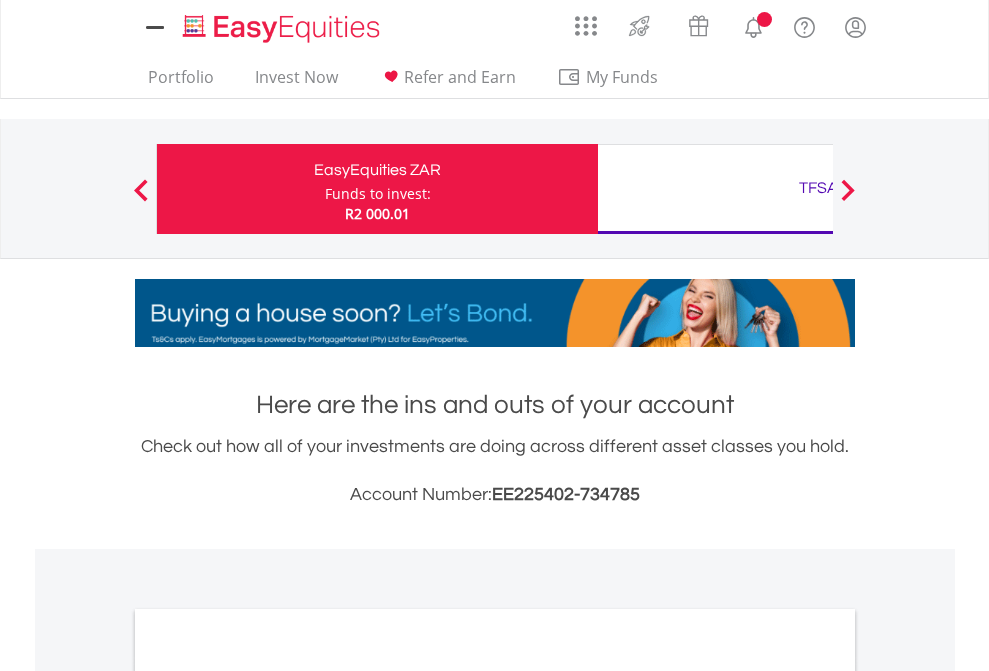 click on "All Holdings" at bounding box center (268, 1096) 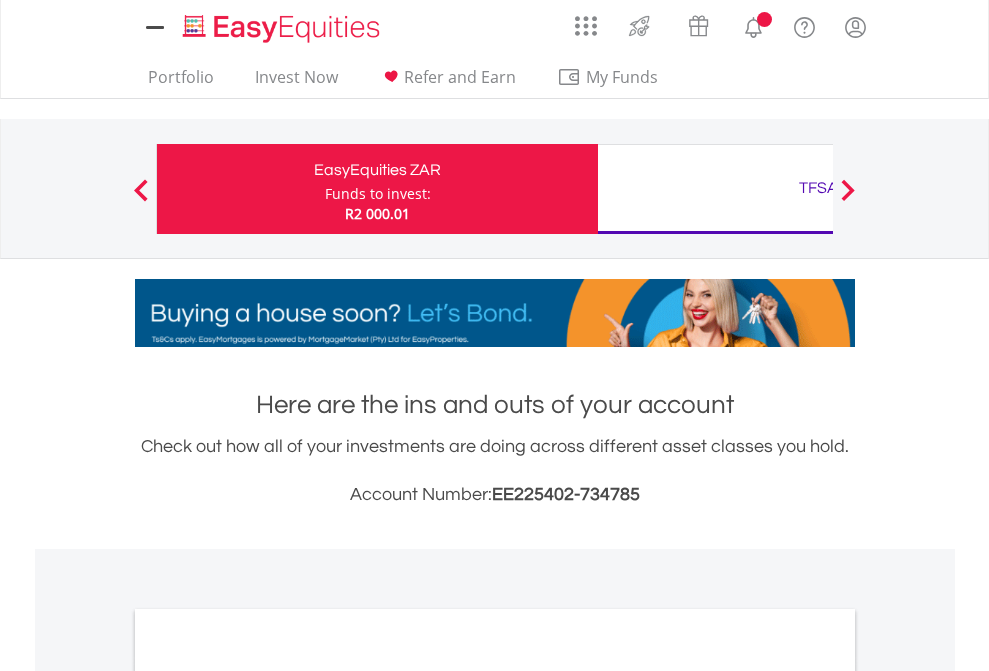 scroll, scrollTop: 1202, scrollLeft: 0, axis: vertical 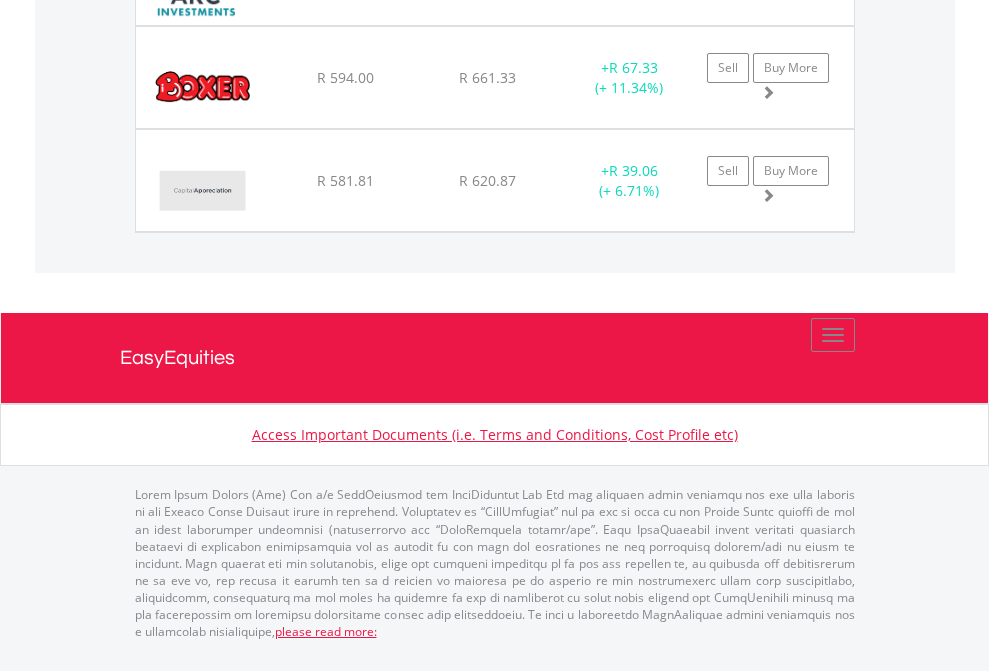 click on "TFSA" at bounding box center (818, -1625) 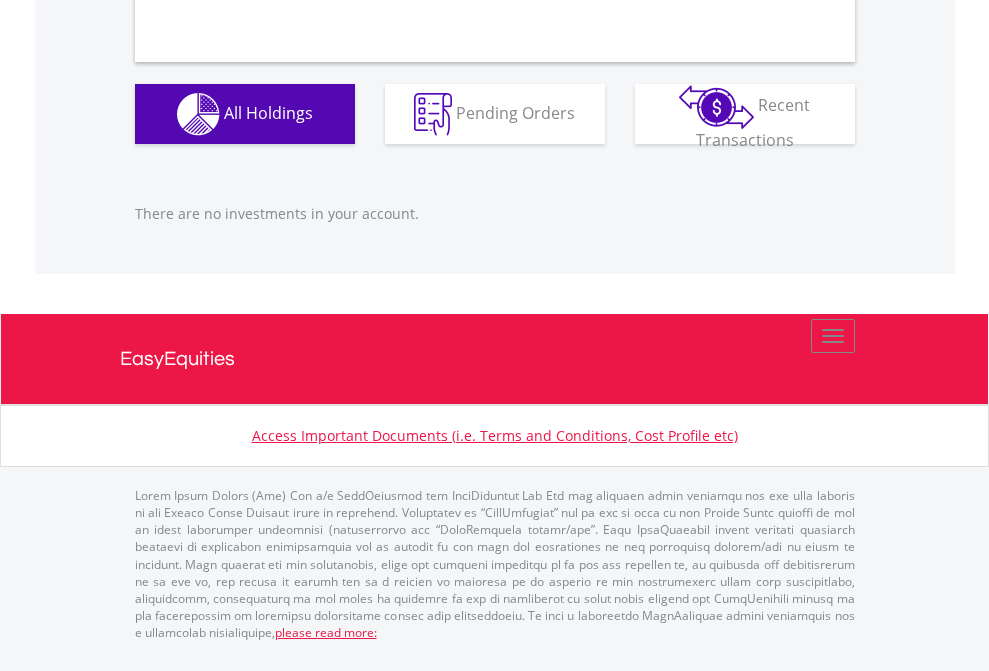 scroll, scrollTop: 2027, scrollLeft: 0, axis: vertical 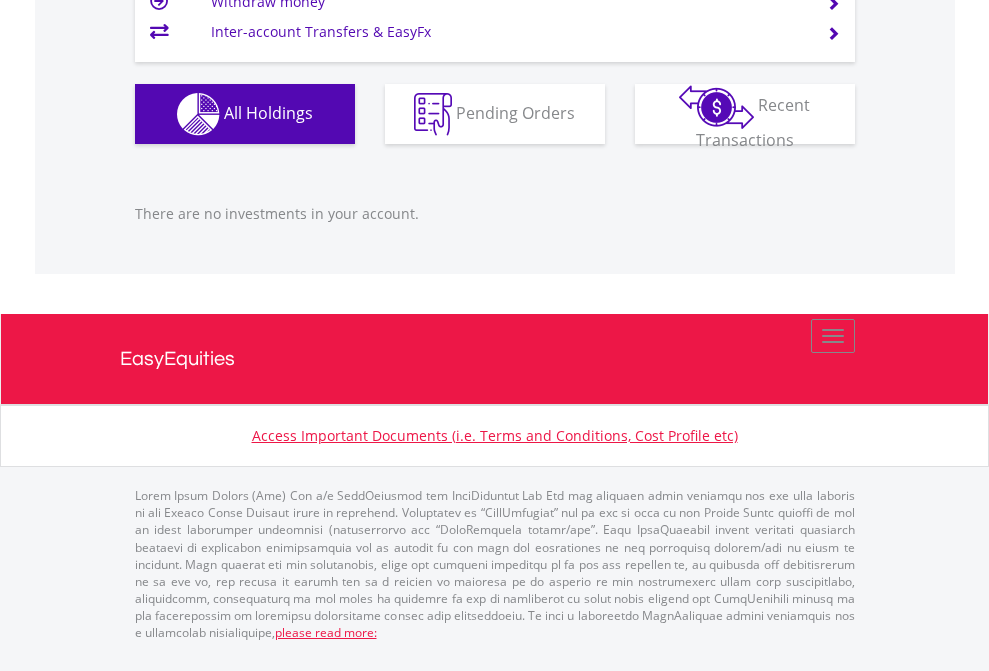 click on "EasyEquities USD" at bounding box center (818, -1206) 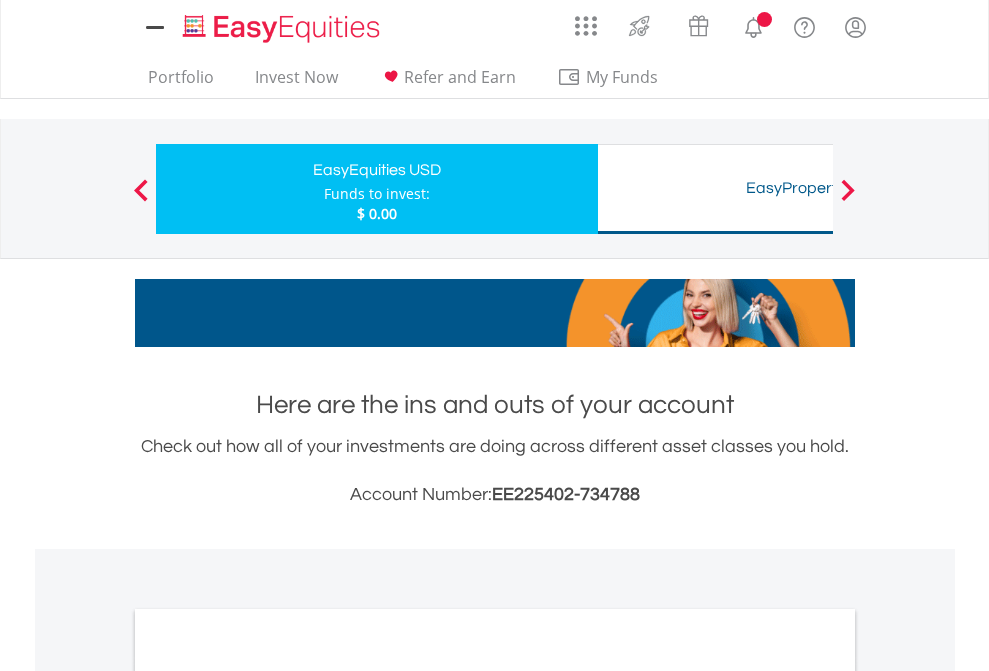 scroll, scrollTop: 0, scrollLeft: 0, axis: both 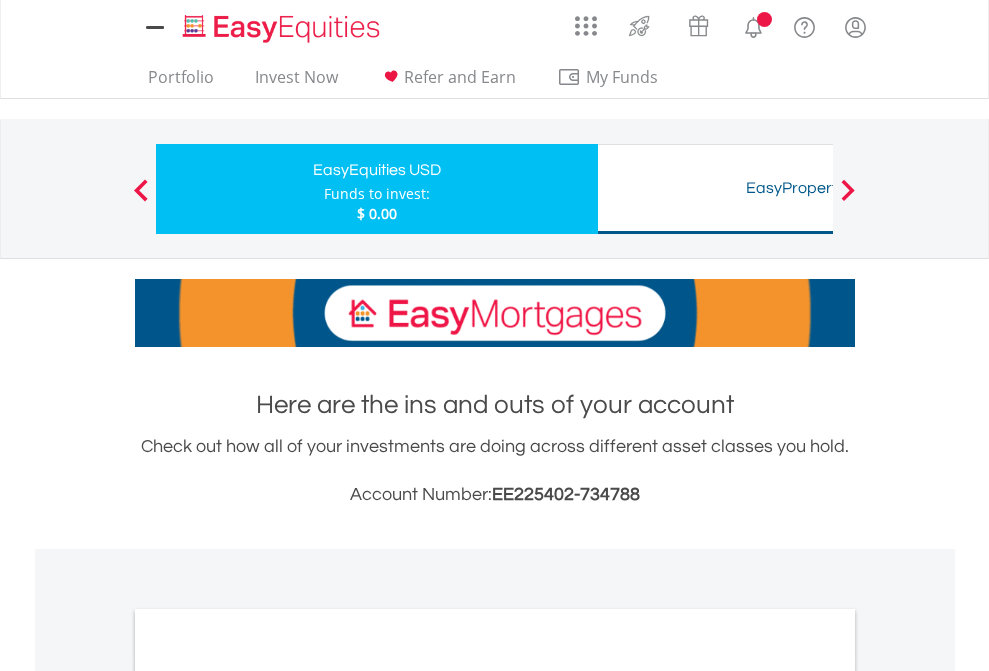 click on "All Holdings" at bounding box center (268, 1096) 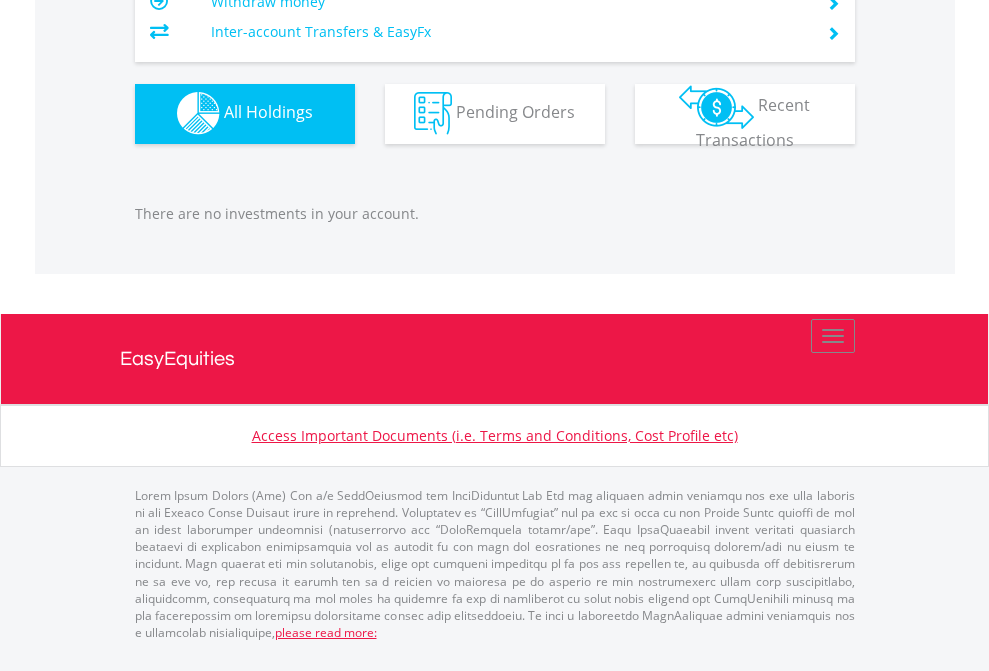 scroll, scrollTop: 1980, scrollLeft: 0, axis: vertical 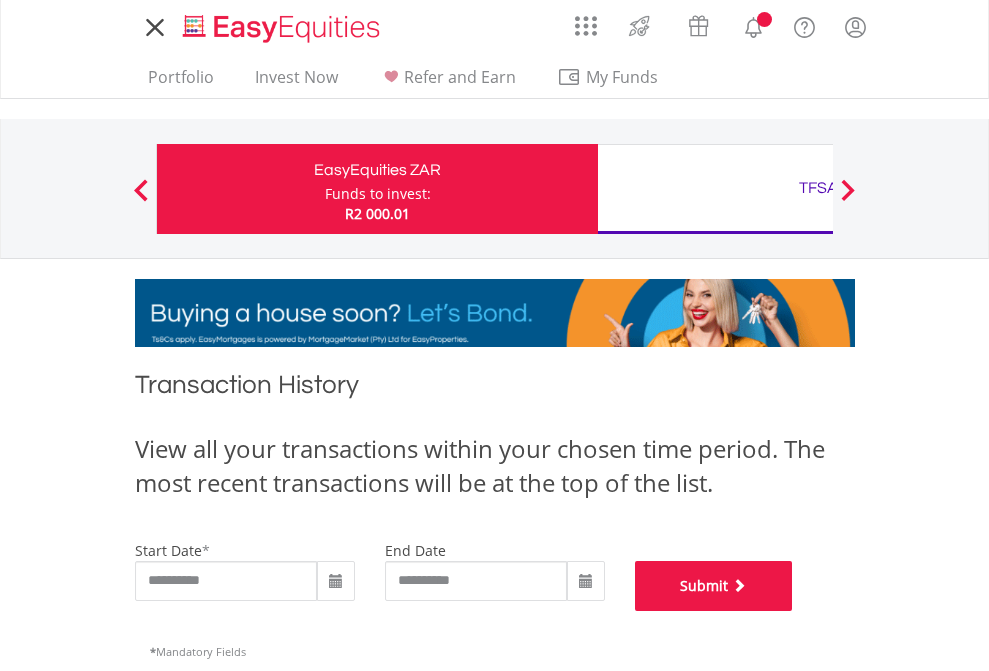 click on "Submit" at bounding box center (714, 586) 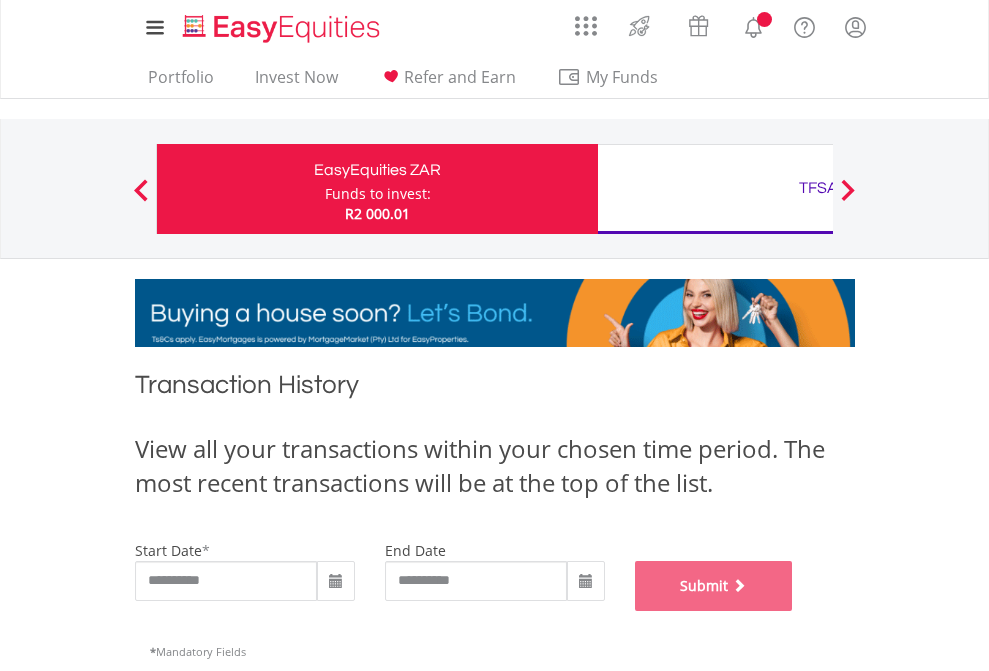 scroll, scrollTop: 811, scrollLeft: 0, axis: vertical 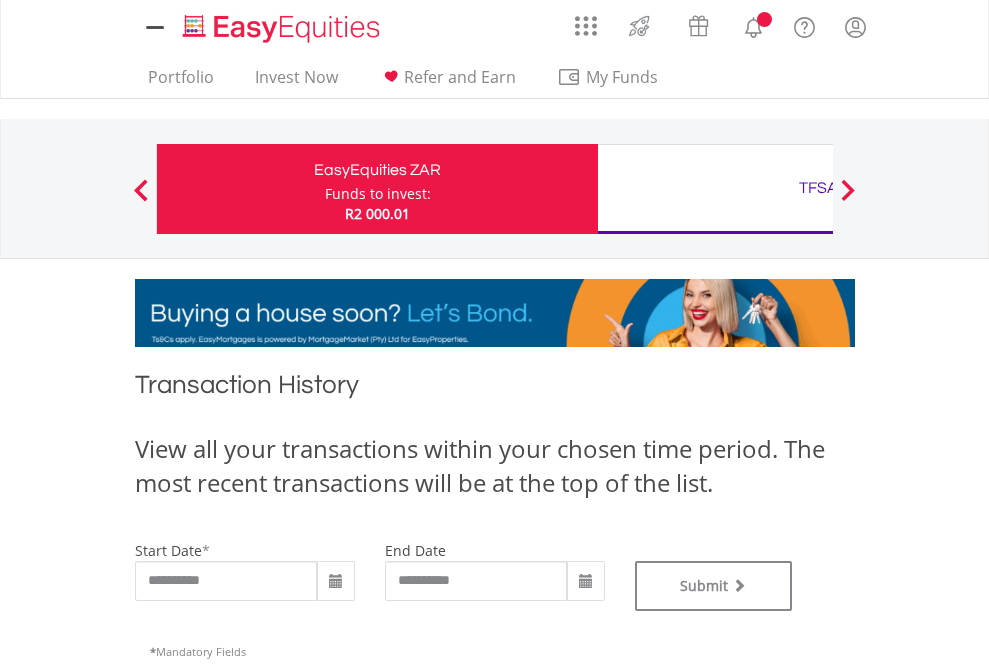 click on "TFSA" at bounding box center (818, 188) 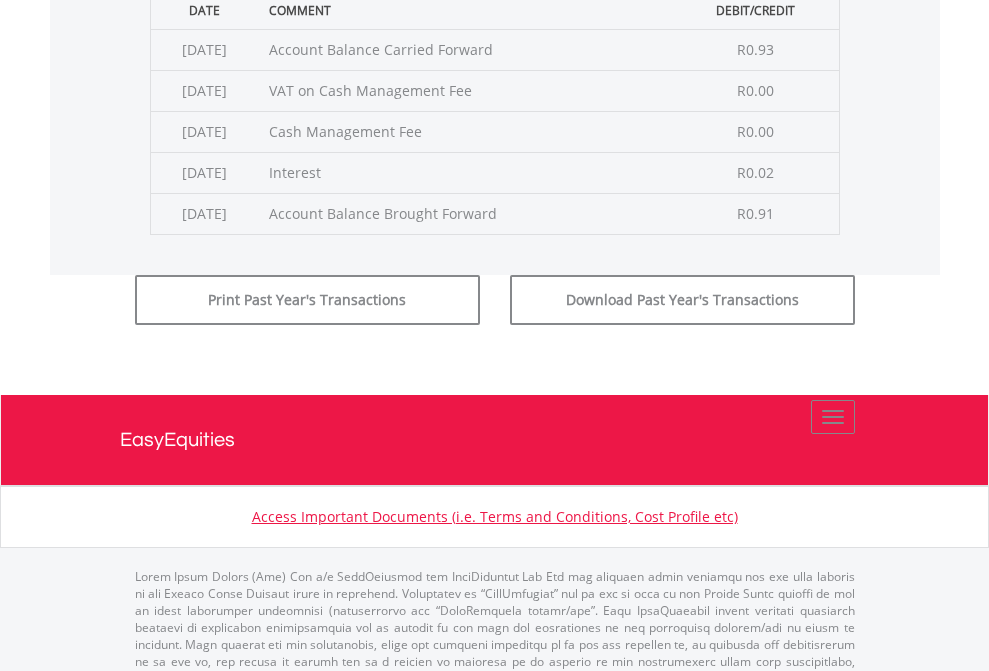 click on "Submit" at bounding box center [714, -225] 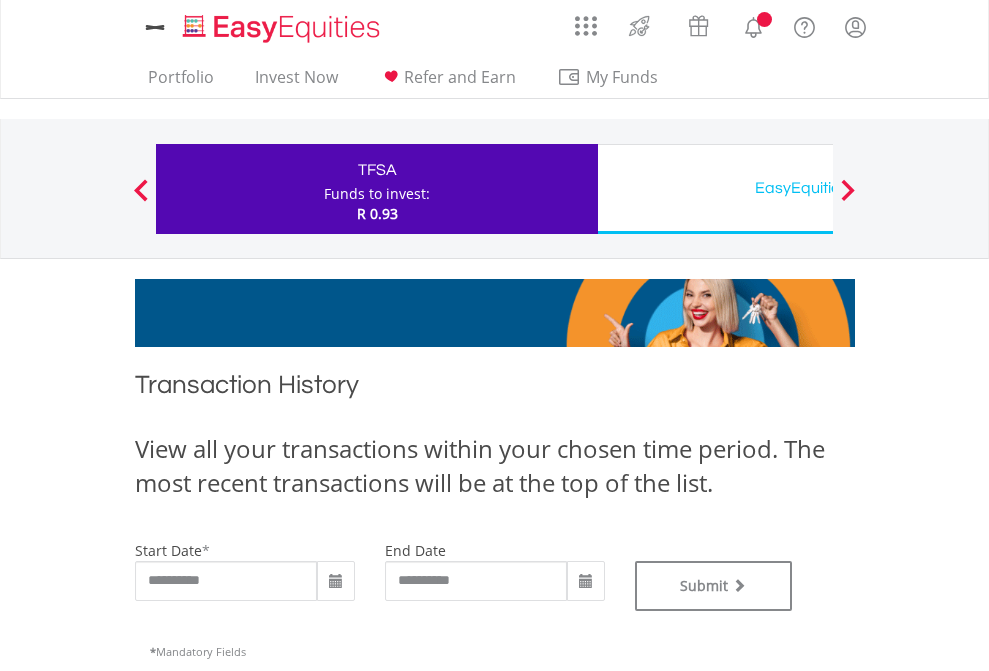 scroll, scrollTop: 0, scrollLeft: 0, axis: both 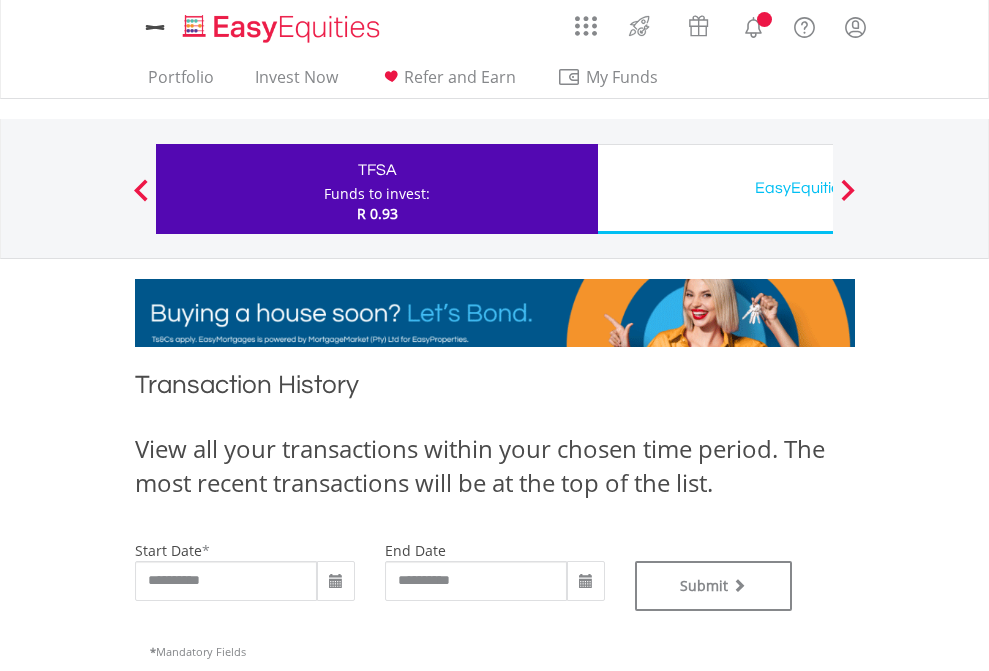 click on "EasyEquities USD" at bounding box center [818, 188] 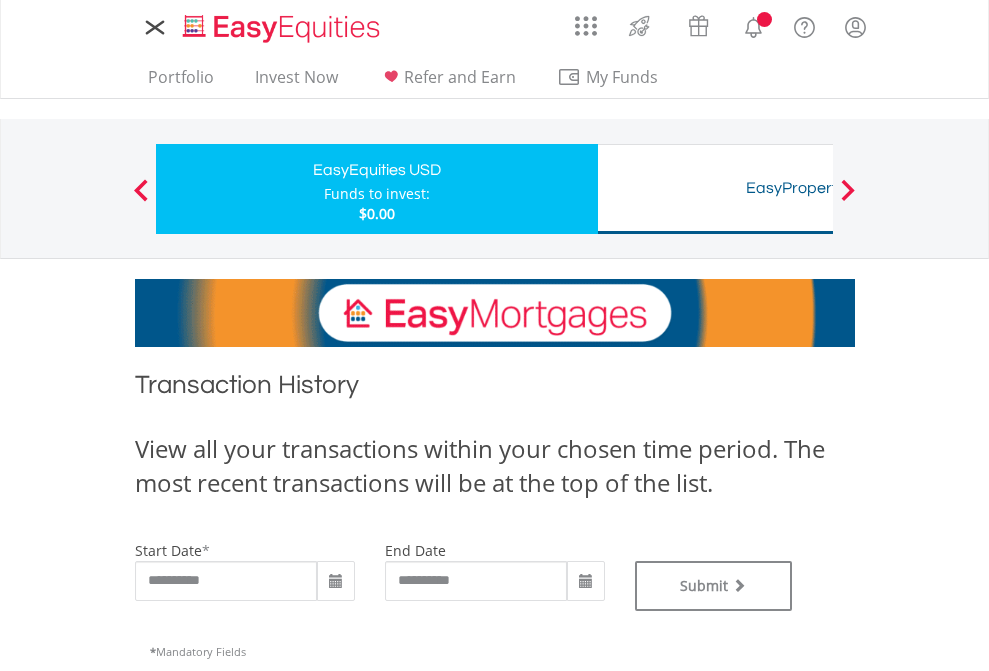 scroll, scrollTop: 0, scrollLeft: 0, axis: both 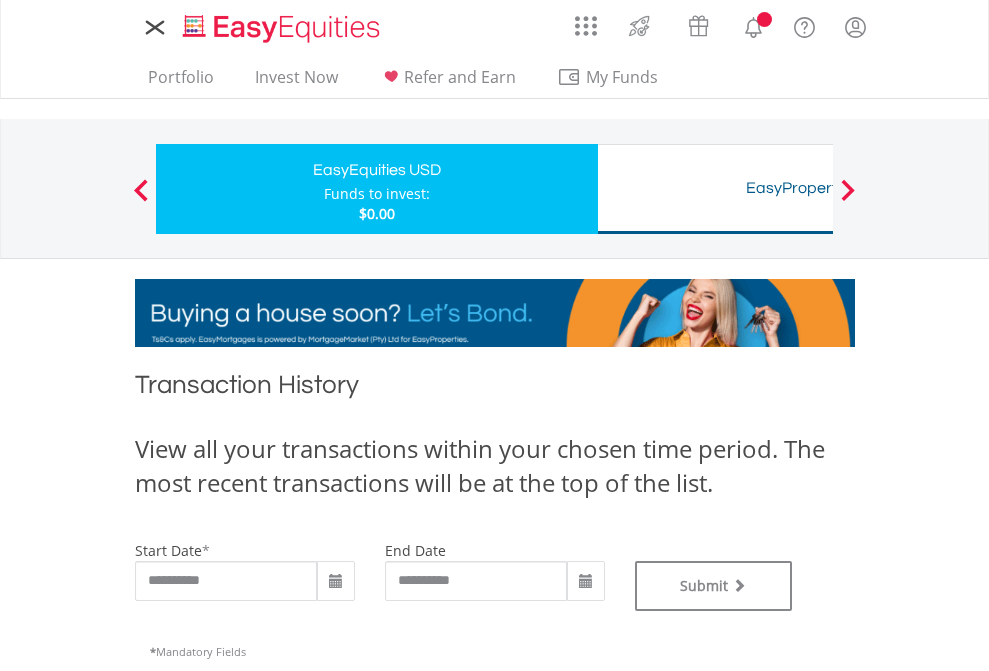 type on "**********" 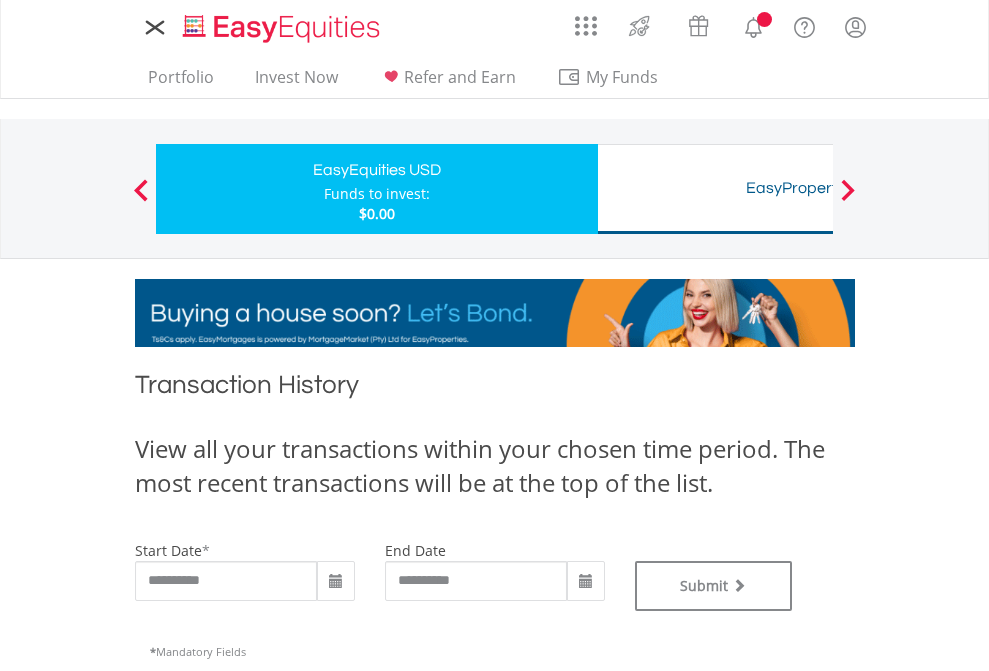 type on "**********" 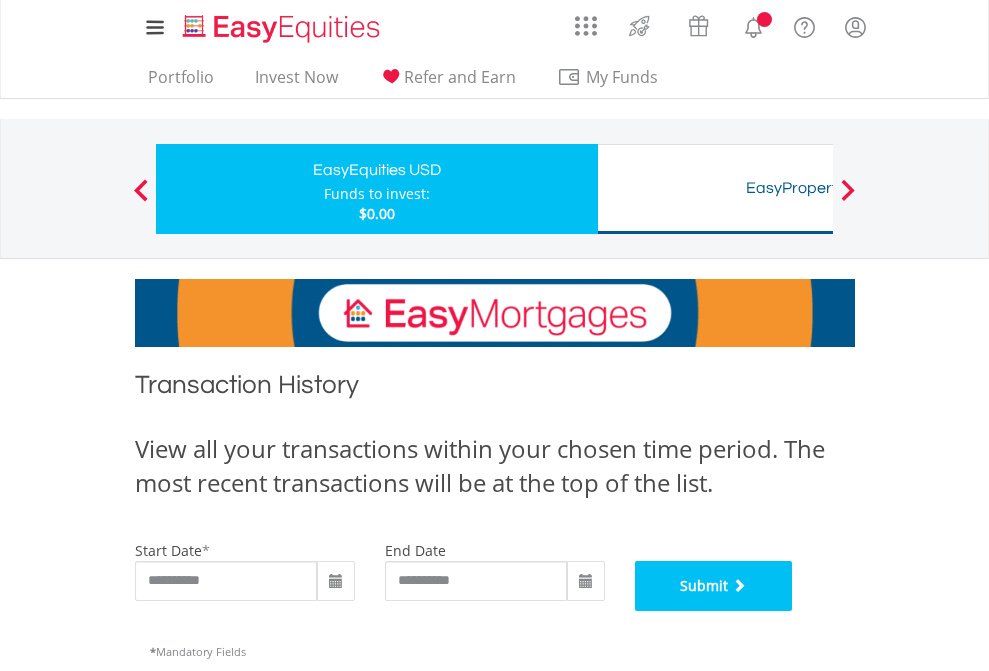 click on "Submit" at bounding box center [714, 586] 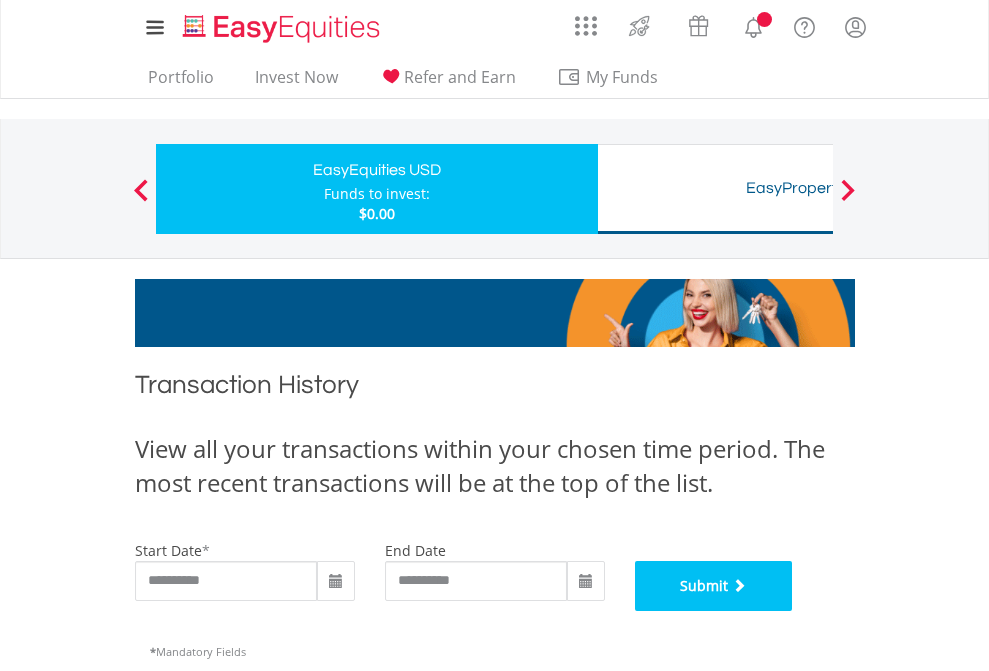 scroll, scrollTop: 811, scrollLeft: 0, axis: vertical 